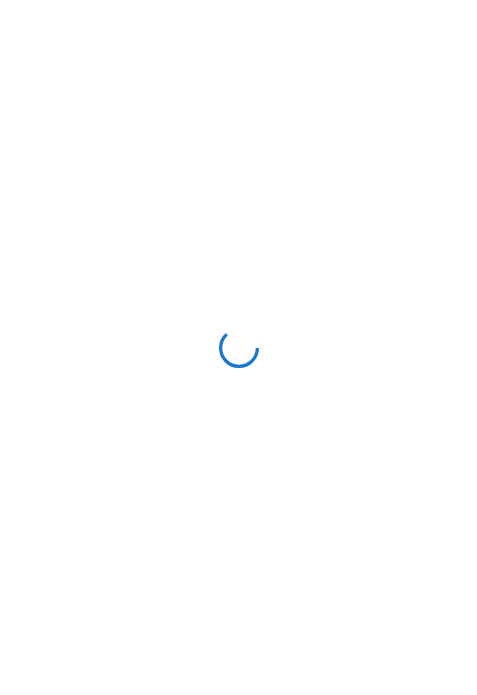 scroll, scrollTop: 0, scrollLeft: 0, axis: both 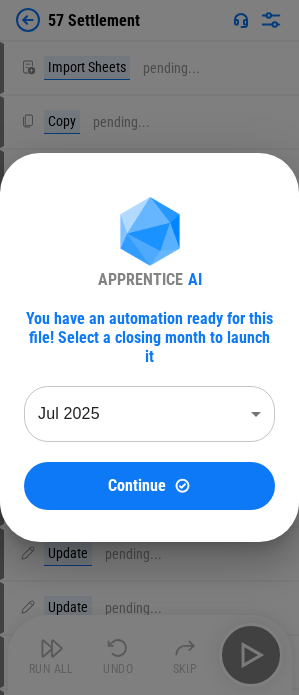 click on "57 Settlement  Import Sheets pending... Copy pending... Paste Values pending... Copy pending... Paste Formats pending... Copy pending... Paste Values pending... Copy pending... Paste Formats pending... Update pending... Update pending... Update pending... Update pending... Delete Sheet pending... Delete Sheet pending... Flow End Run All Undo Skip
APPRENTICE AI You have an automation ready for this file! Select a closing month to launch it [MONTH] 2025 ******** ​ Continue" at bounding box center (149, 347) 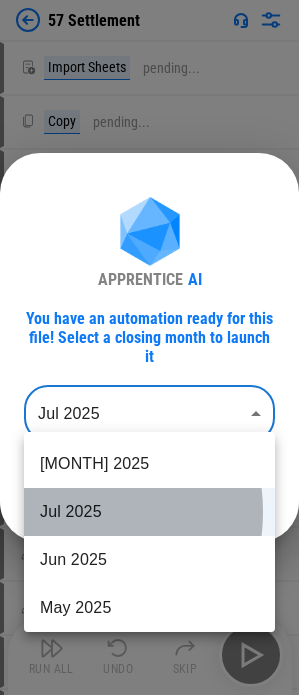 click on "Jul 2025" at bounding box center [149, 512] 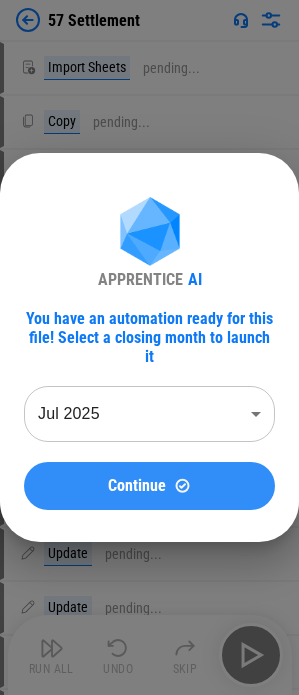 click on "Continue" at bounding box center (149, 486) 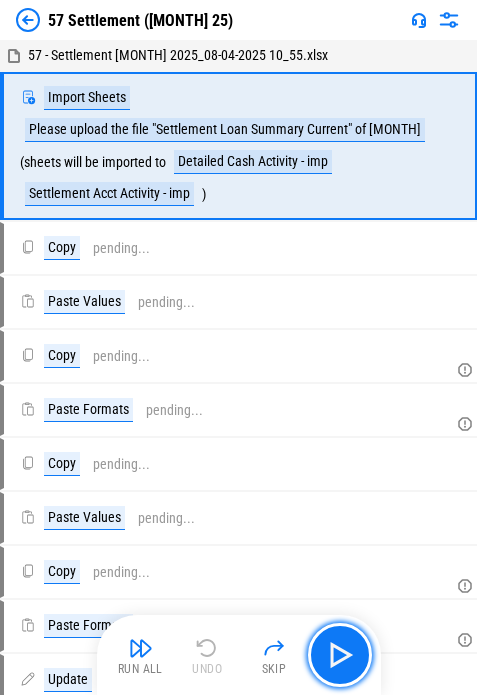 click at bounding box center (340, 655) 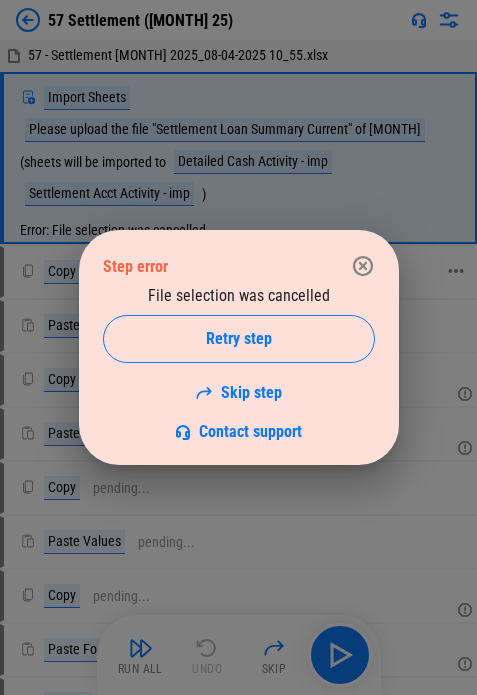 click 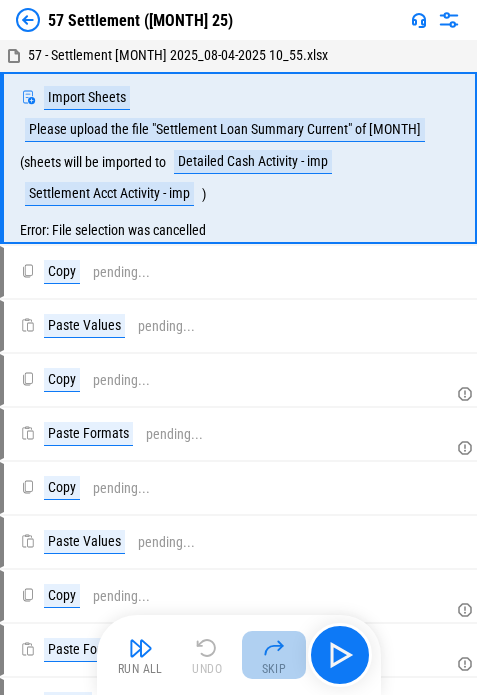 click on "Skip" at bounding box center (274, 669) 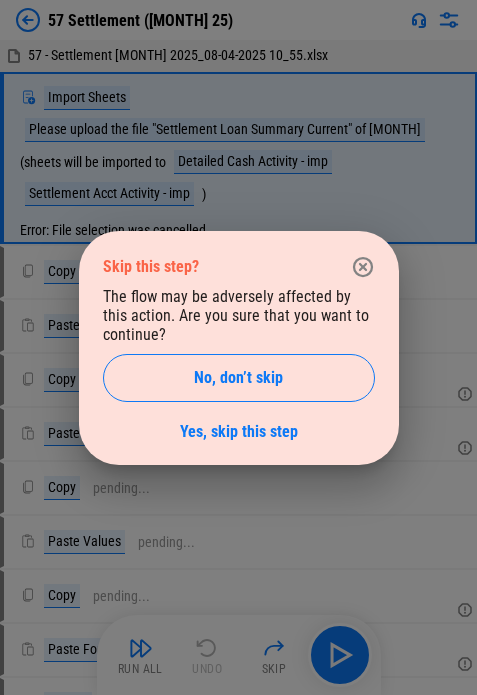 click 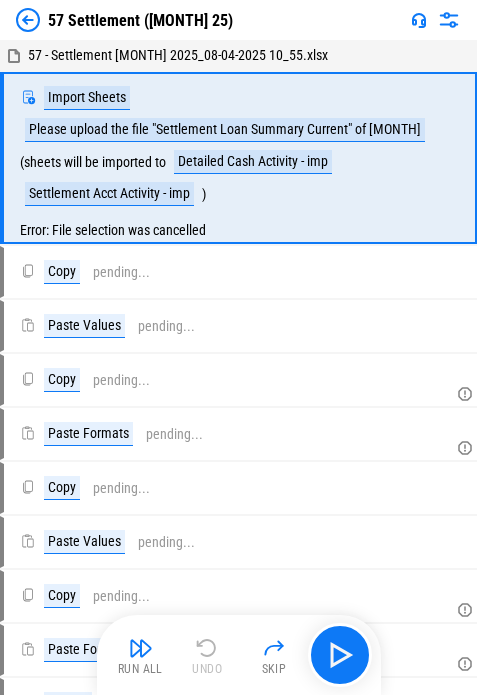 click at bounding box center [28, 20] 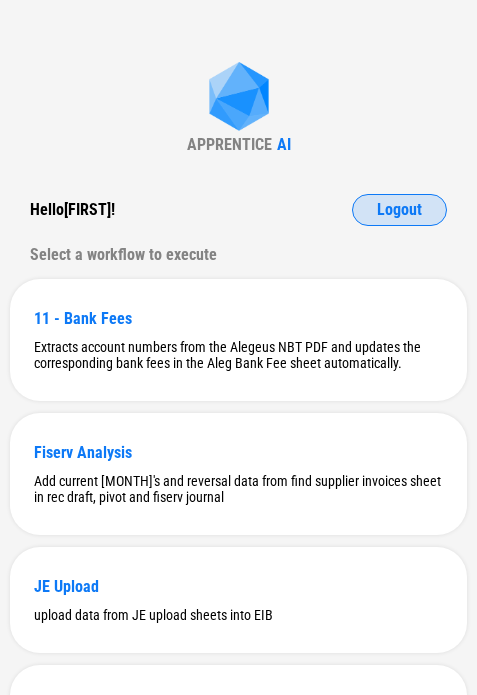 click on "Logout" at bounding box center [399, 210] 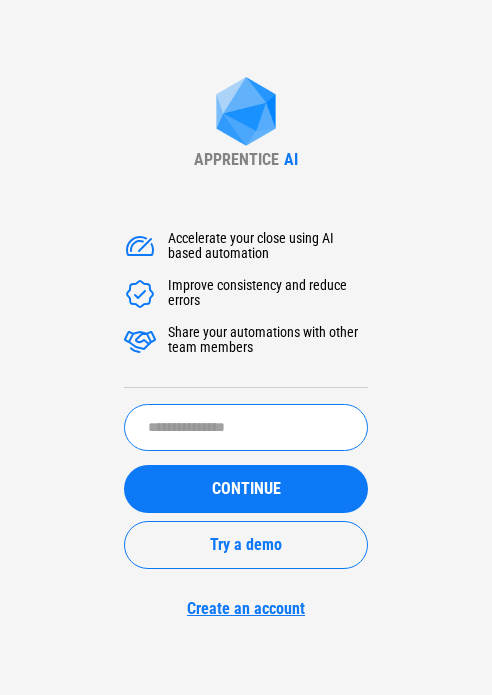 drag, startPoint x: 175, startPoint y: 411, endPoint x: 179, endPoint y: 421, distance: 10.770329 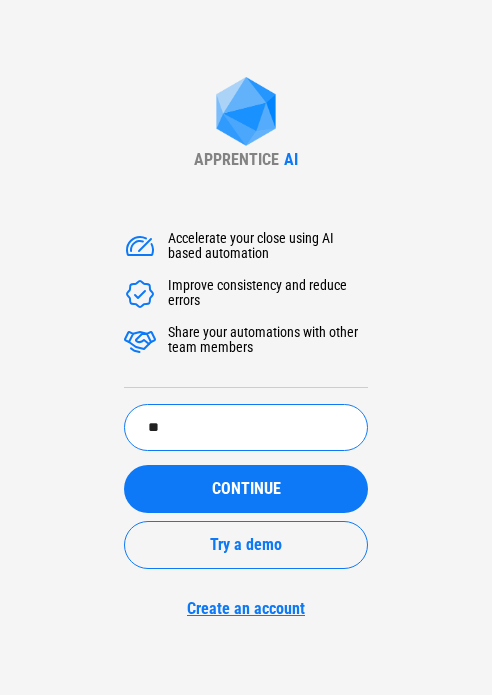 type on "*" 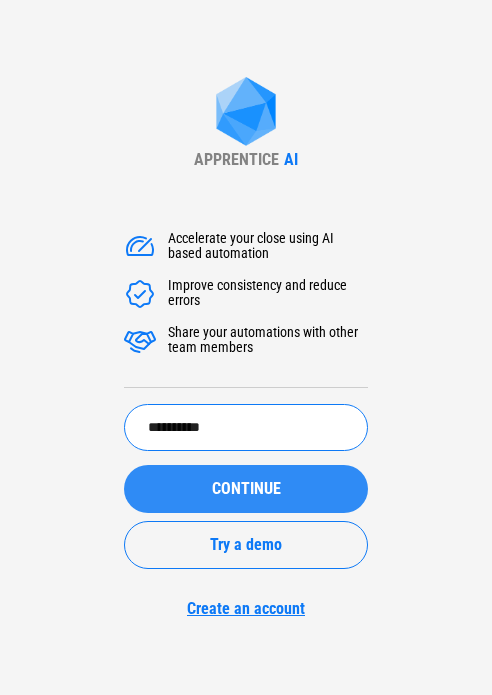 type on "**********" 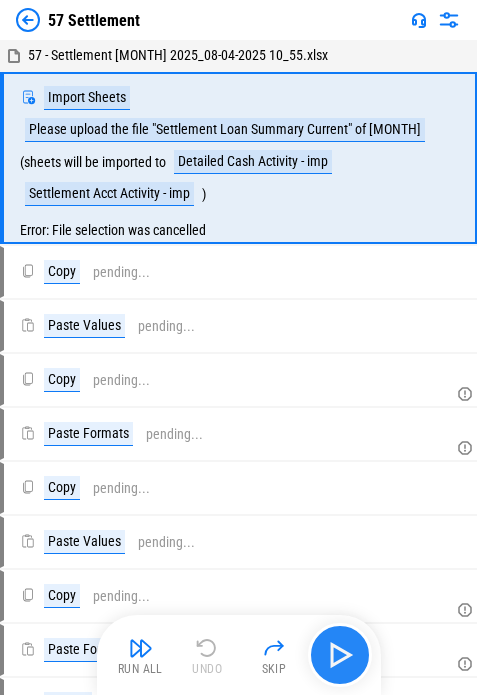 click at bounding box center (340, 655) 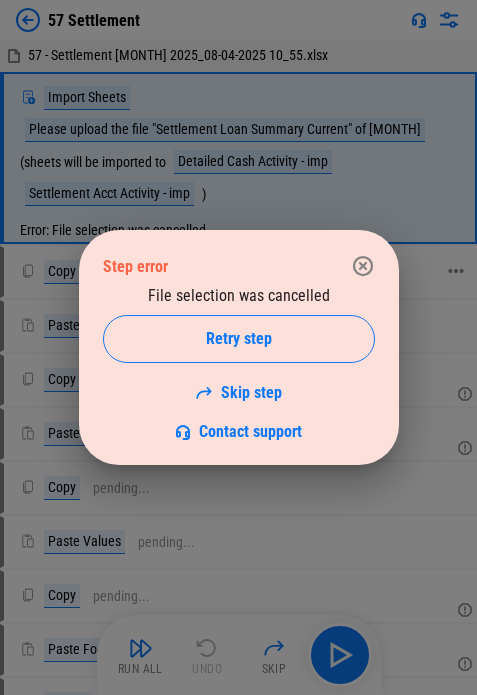 click 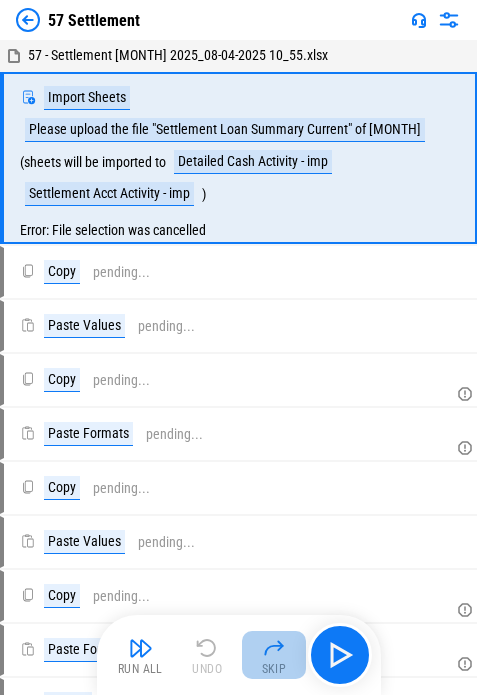 click on "Skip" at bounding box center (274, 669) 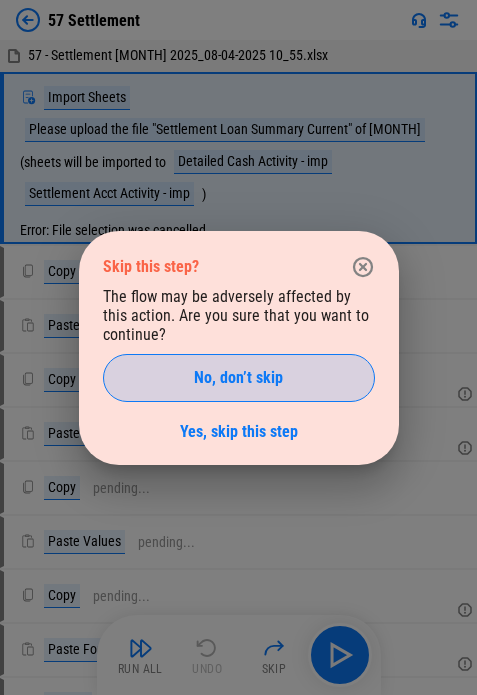 click on "No, don’t skip" at bounding box center [239, 378] 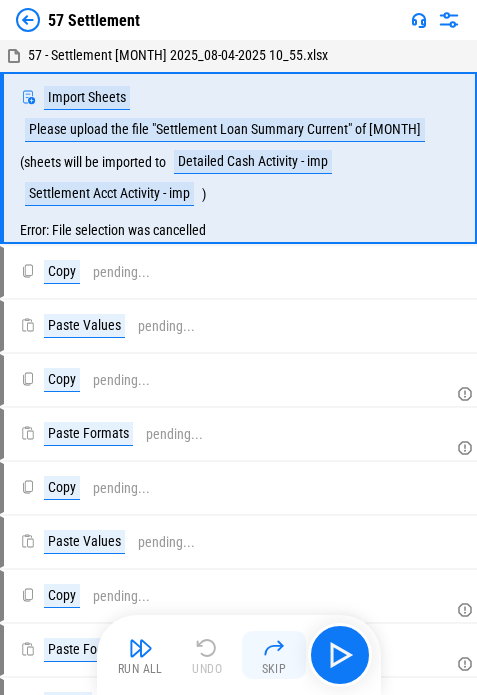 click at bounding box center (274, 648) 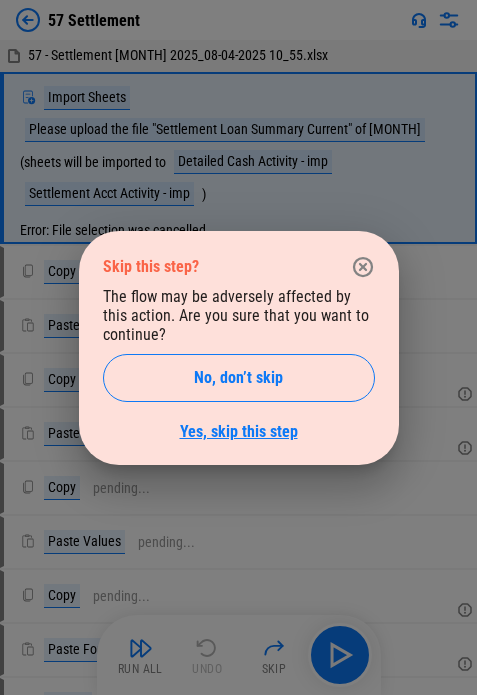 click on "Yes, skip this step" at bounding box center (239, 431) 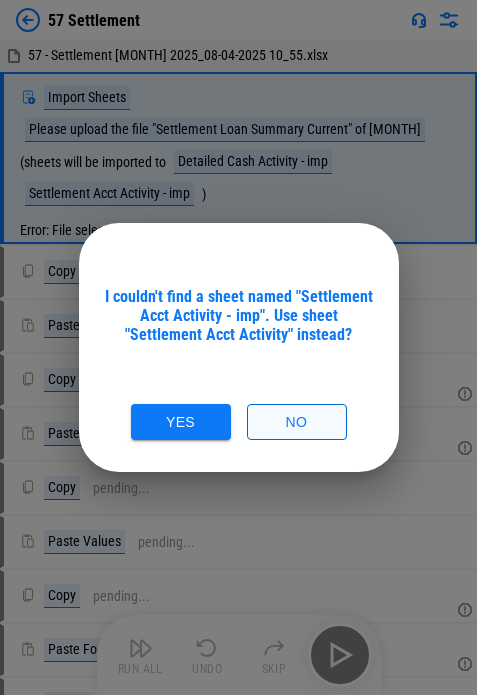 click on "No" at bounding box center [297, 422] 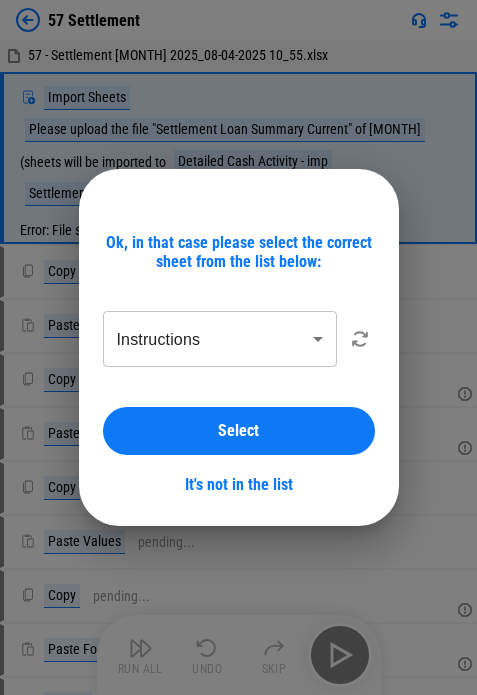 click on "**********" at bounding box center [238, 347] 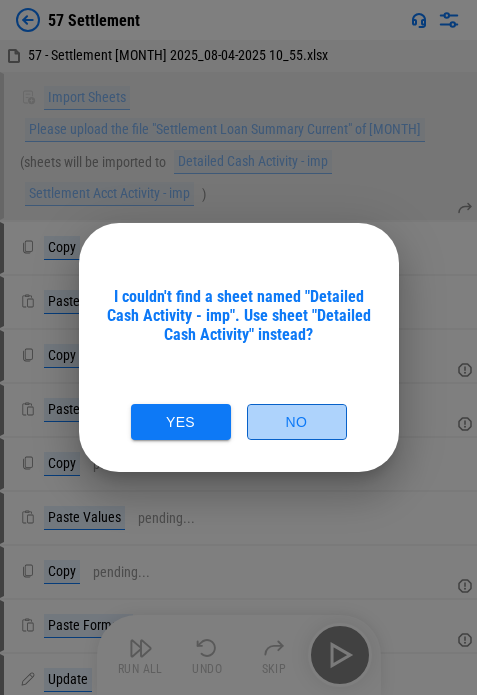 click on "No" at bounding box center [297, 422] 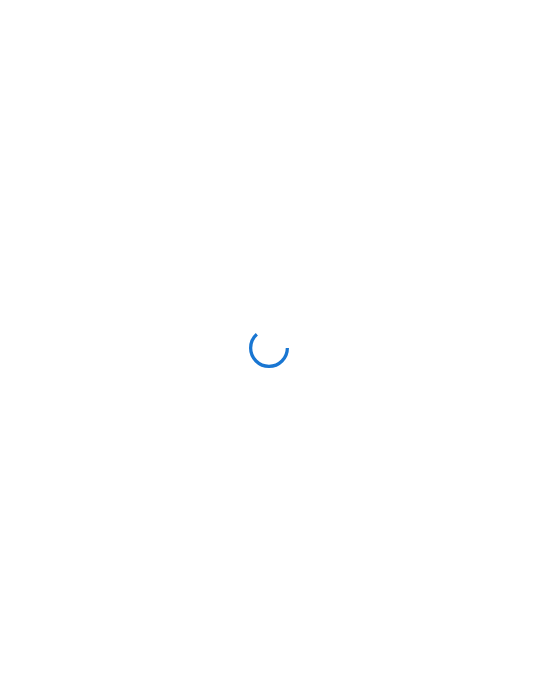scroll, scrollTop: 0, scrollLeft: 0, axis: both 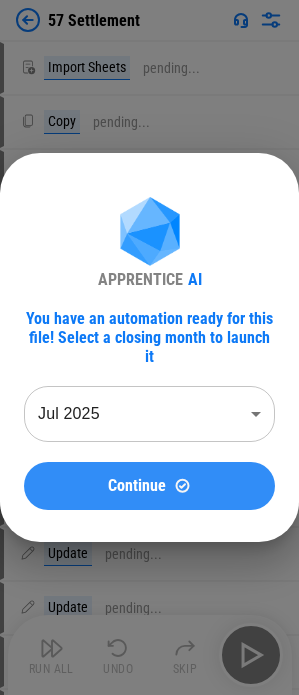 click on "Continue" at bounding box center (137, 486) 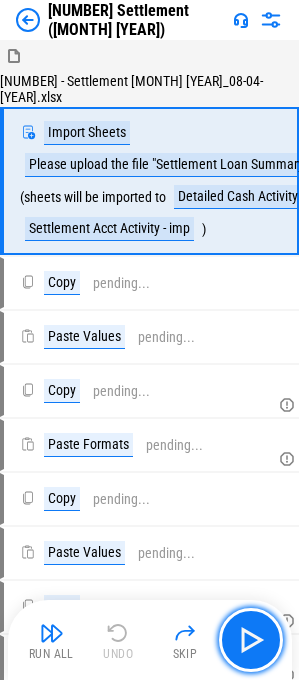 click at bounding box center [251, 640] 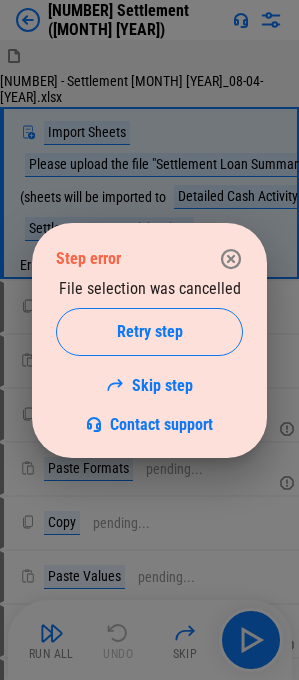 click 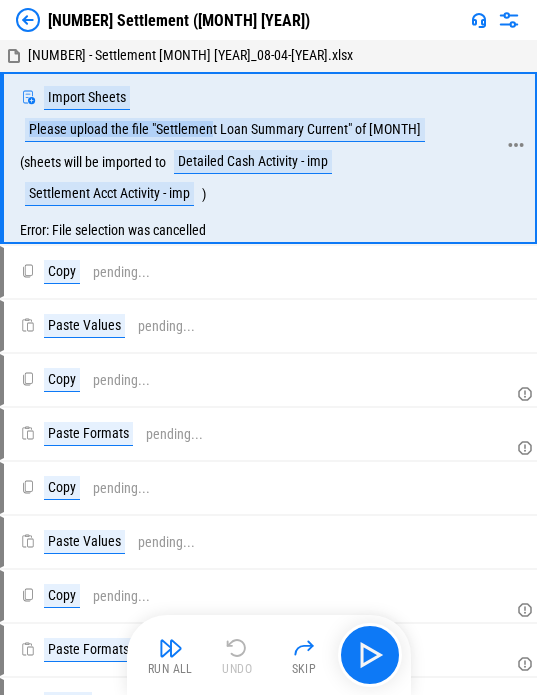 drag, startPoint x: 30, startPoint y: 130, endPoint x: 206, endPoint y: 129, distance: 176.00284 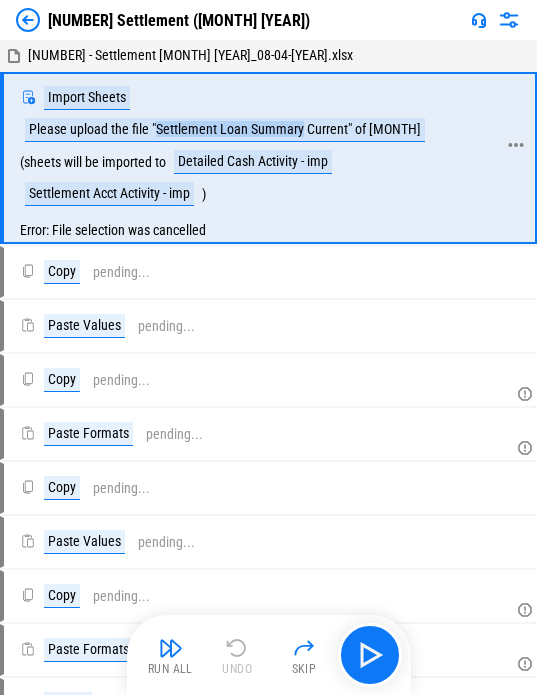 drag, startPoint x: 154, startPoint y: 126, endPoint x: 300, endPoint y: 130, distance: 146.05478 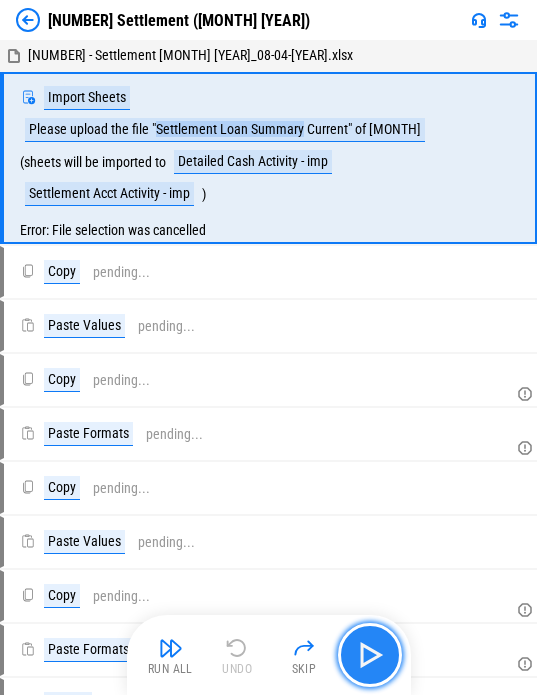 click at bounding box center [370, 655] 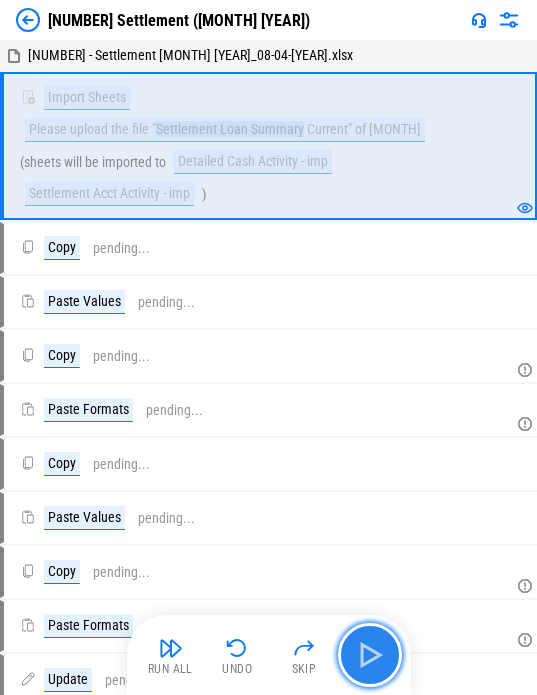 click at bounding box center [370, 655] 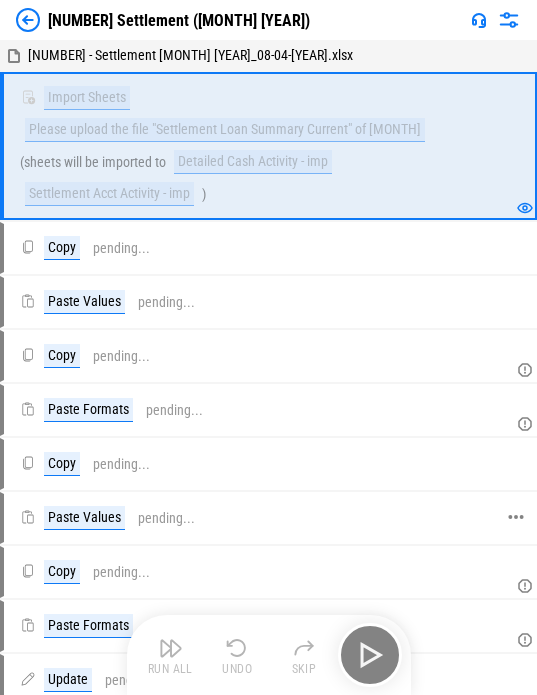 click on "Paste Values pending..." at bounding box center [267, 518] 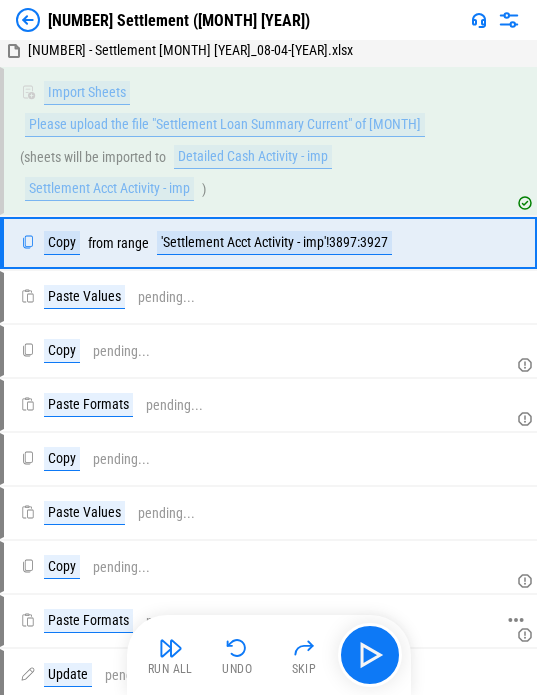 scroll, scrollTop: 0, scrollLeft: 0, axis: both 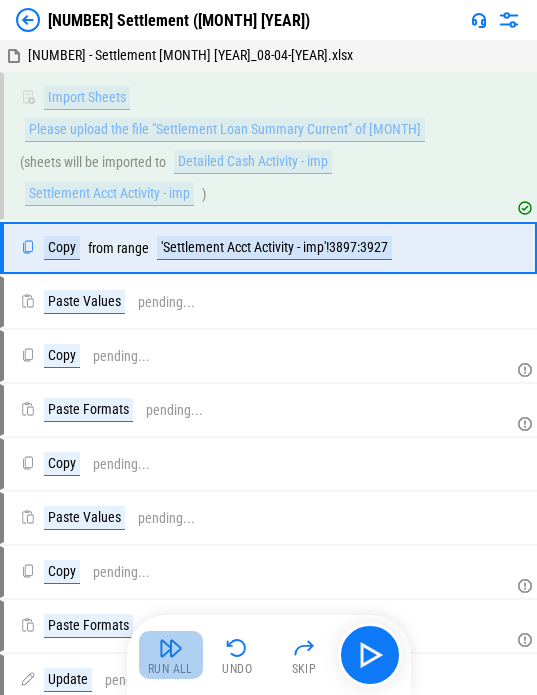 click at bounding box center [171, 648] 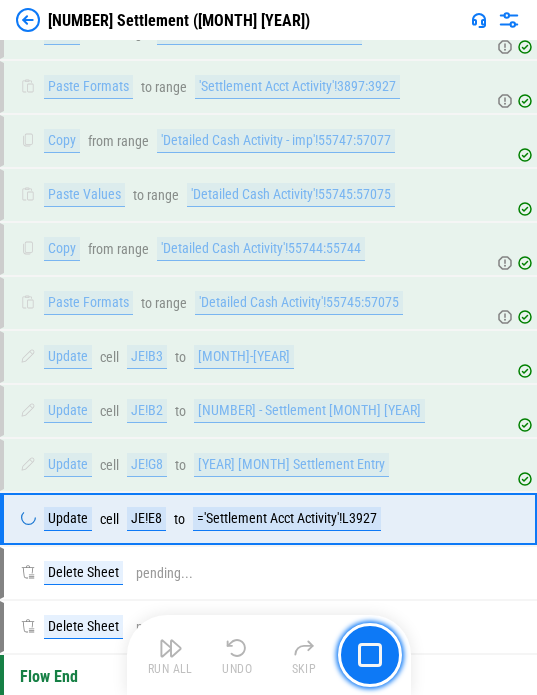 scroll, scrollTop: 426, scrollLeft: 0, axis: vertical 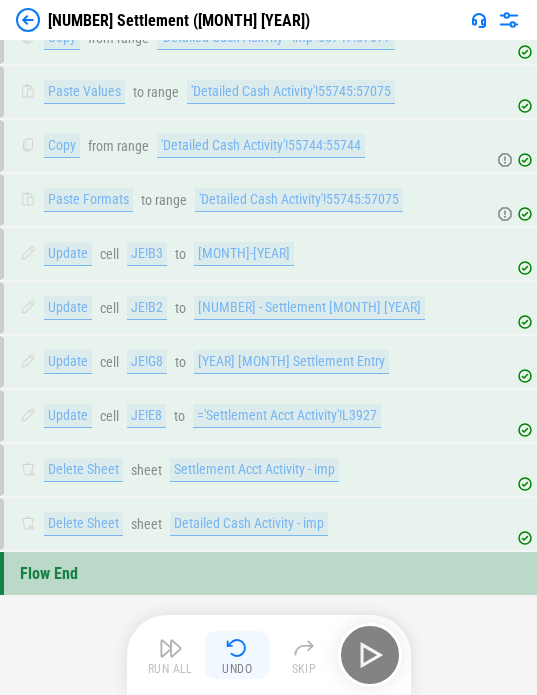 click at bounding box center (237, 648) 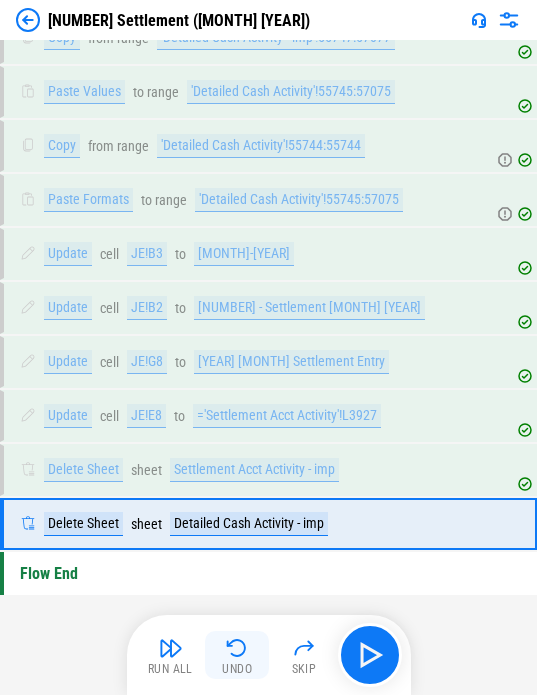 click at bounding box center (237, 648) 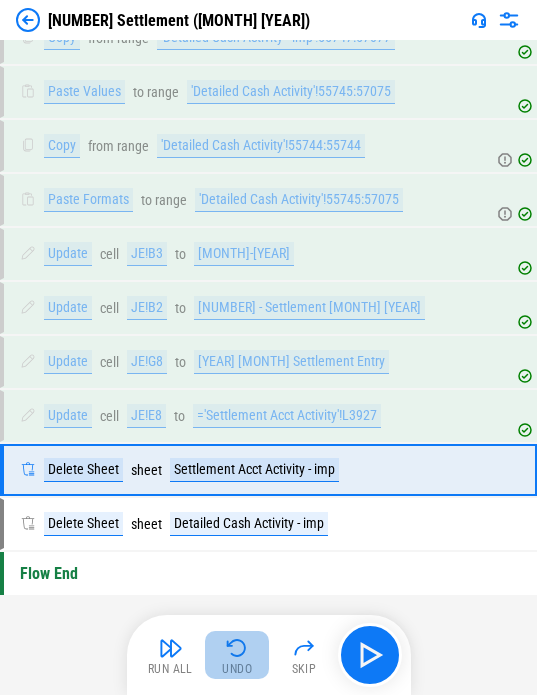 click on "Undo" at bounding box center (237, 655) 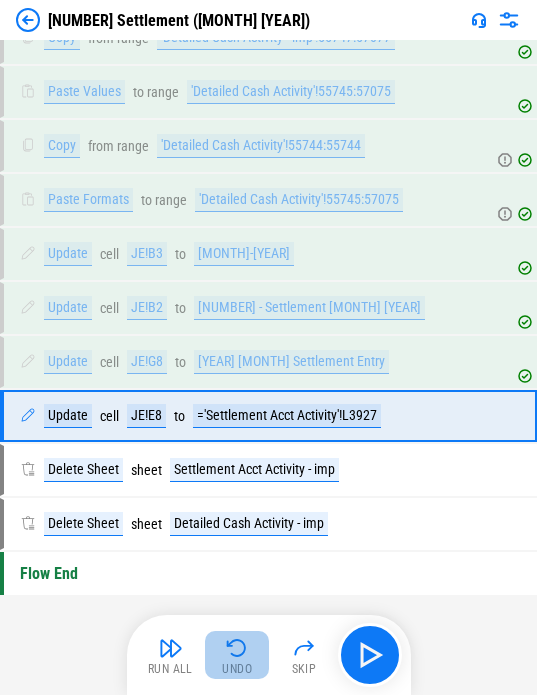 click at bounding box center [237, 648] 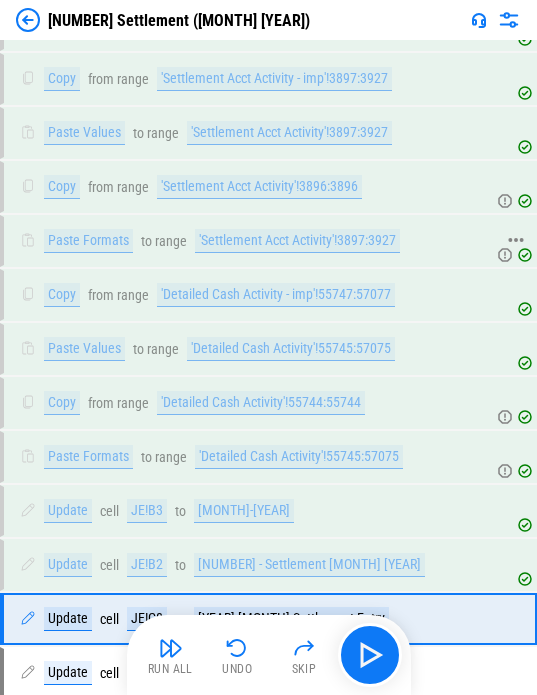 scroll, scrollTop: 426, scrollLeft: 0, axis: vertical 